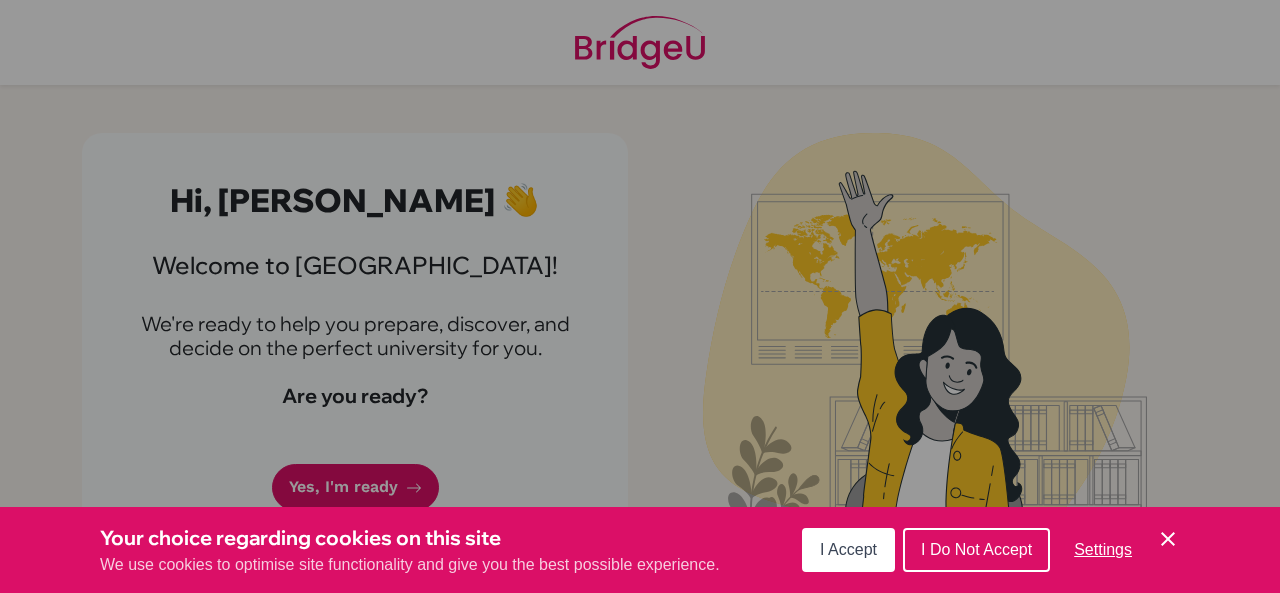 scroll, scrollTop: 0, scrollLeft: 0, axis: both 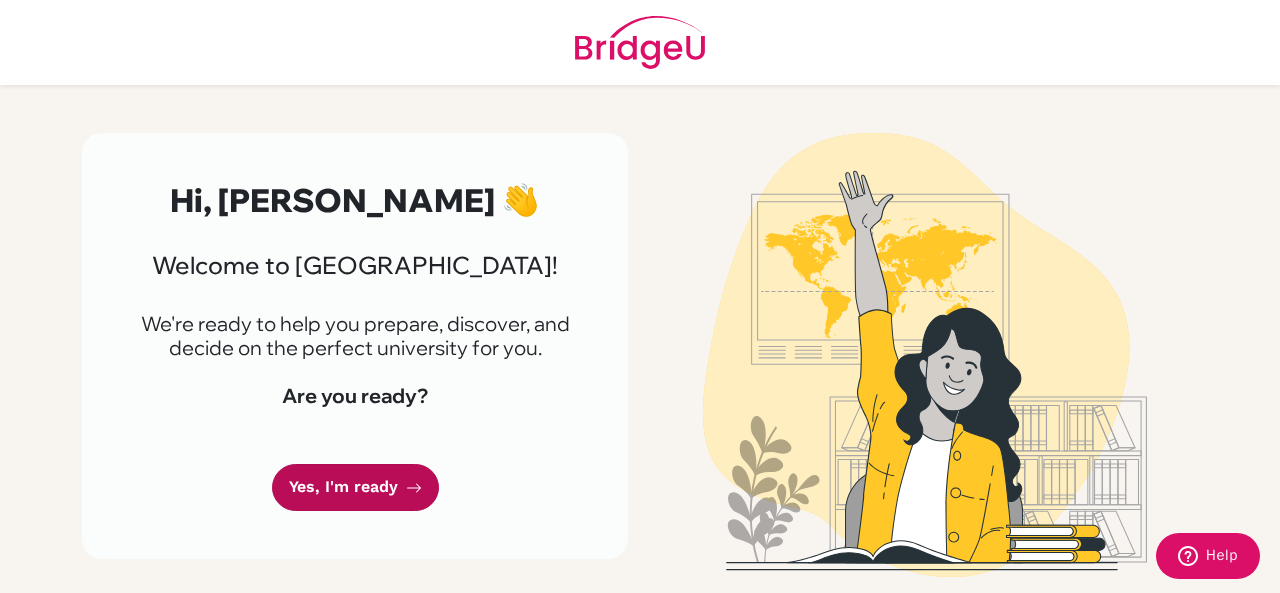 click on "Yes, I'm ready" at bounding box center [355, 487] 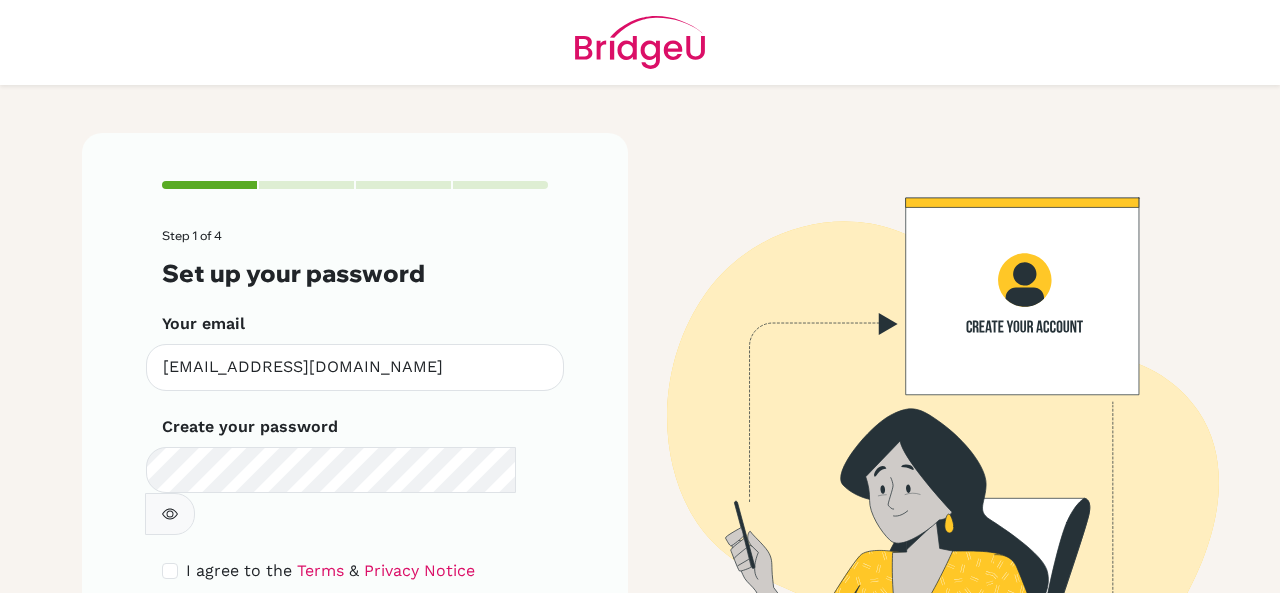 scroll, scrollTop: 0, scrollLeft: 0, axis: both 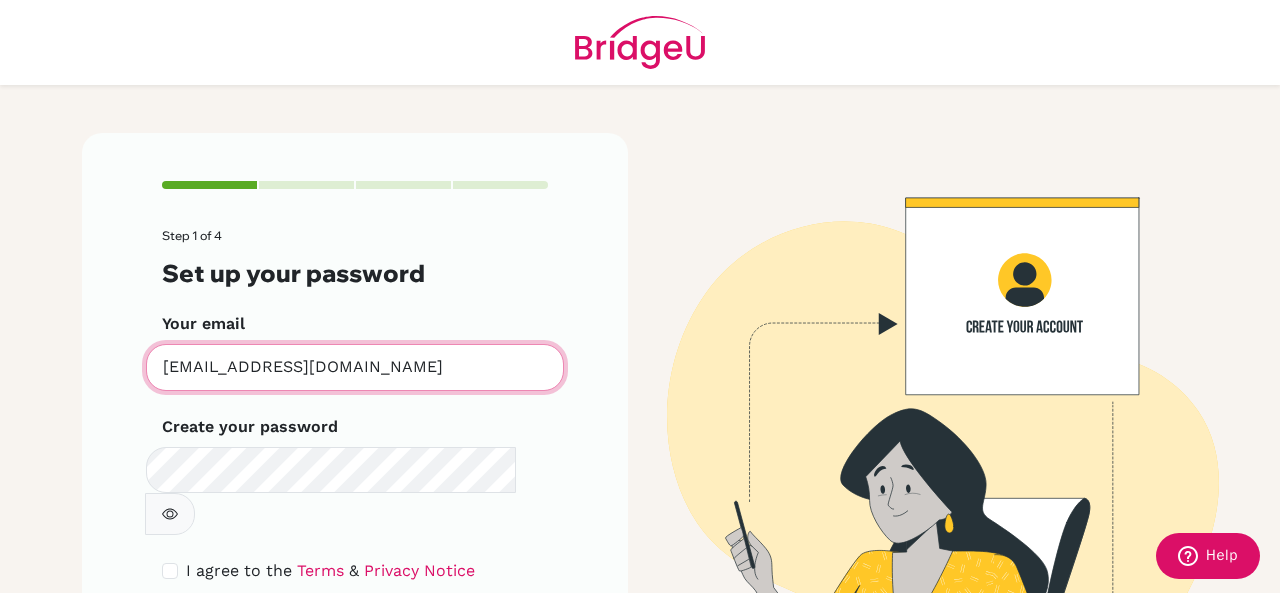 drag, startPoint x: 363, startPoint y: 361, endPoint x: 93, endPoint y: 361, distance: 270 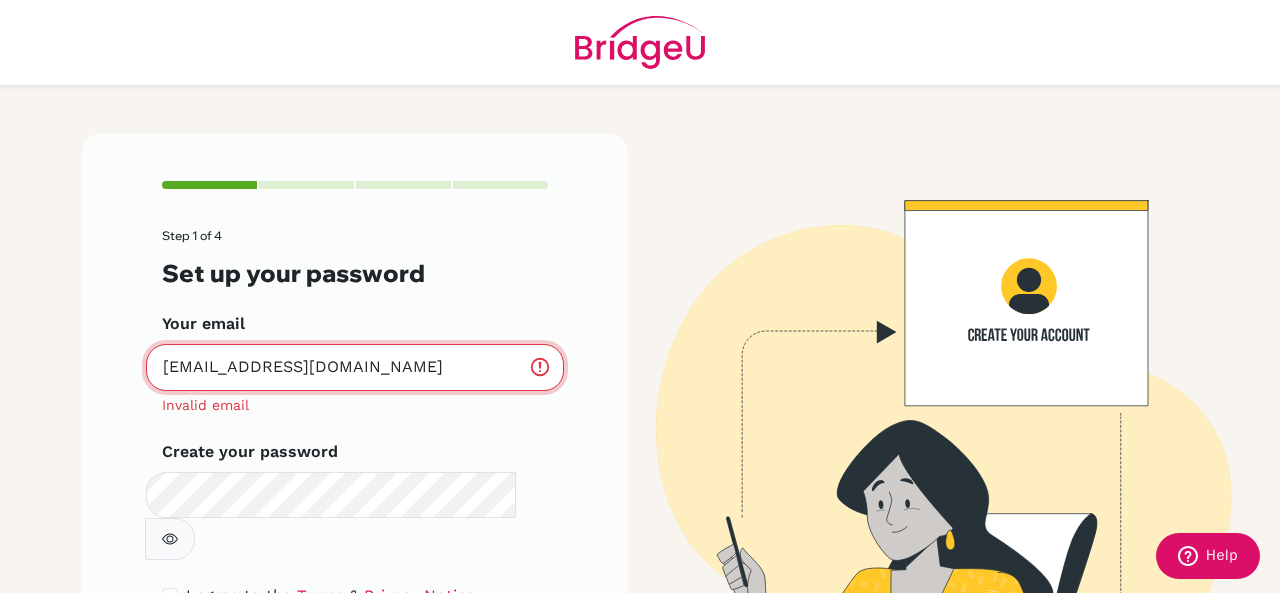type on "sarzai86@gmail.com" 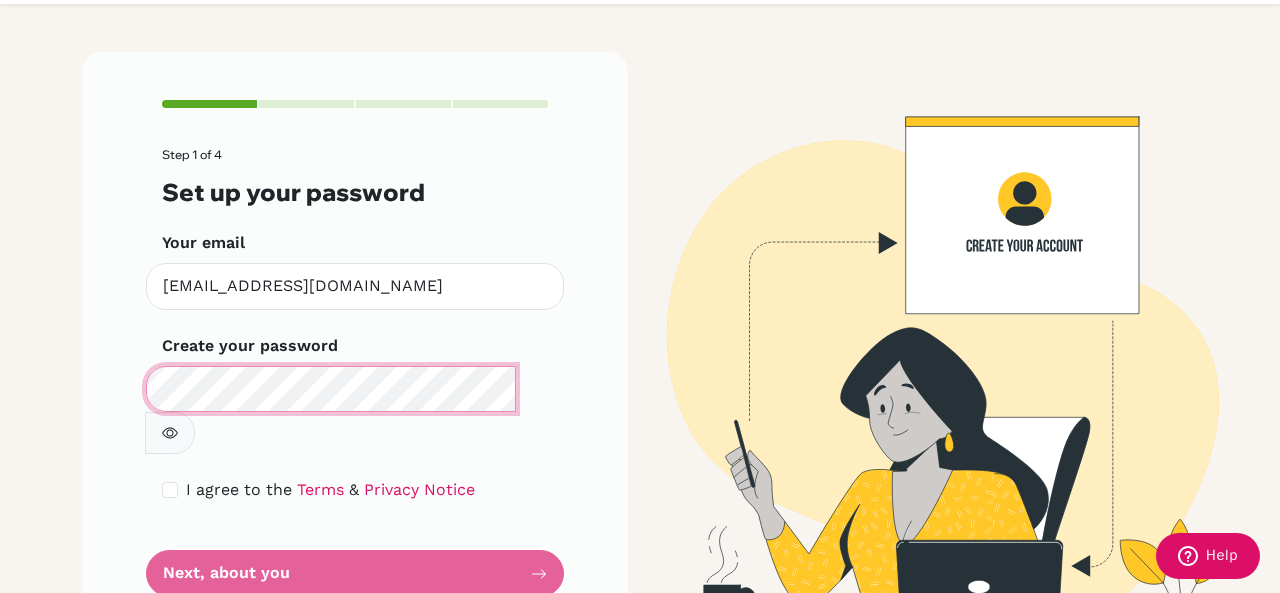 scroll, scrollTop: 100, scrollLeft: 0, axis: vertical 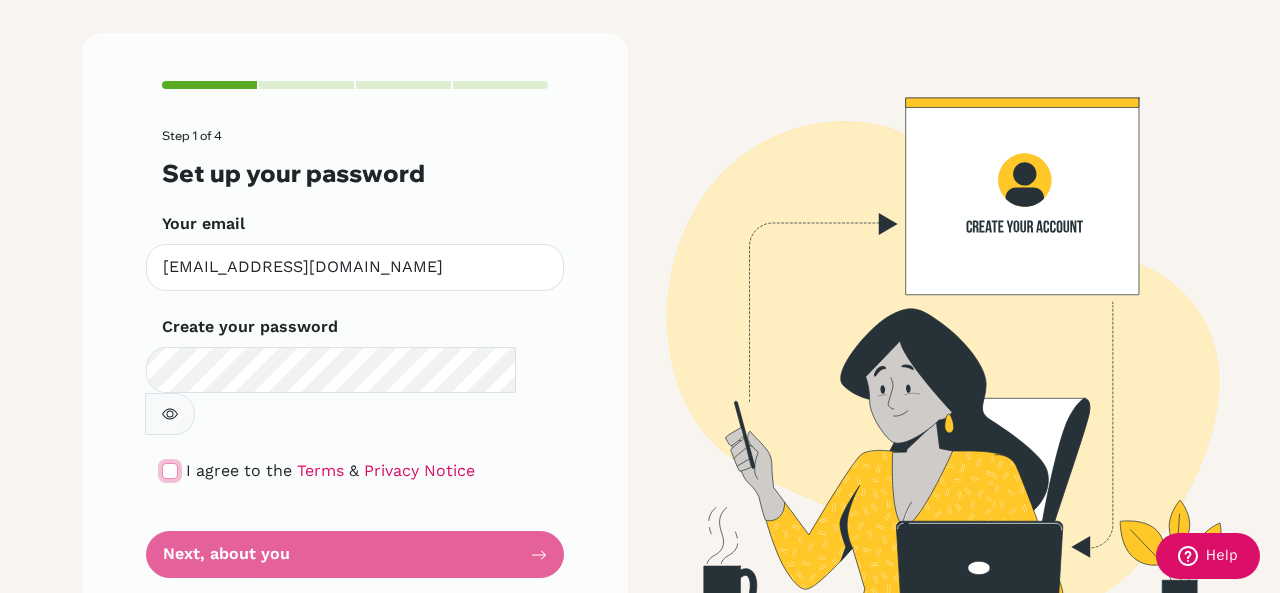 click at bounding box center [170, 471] 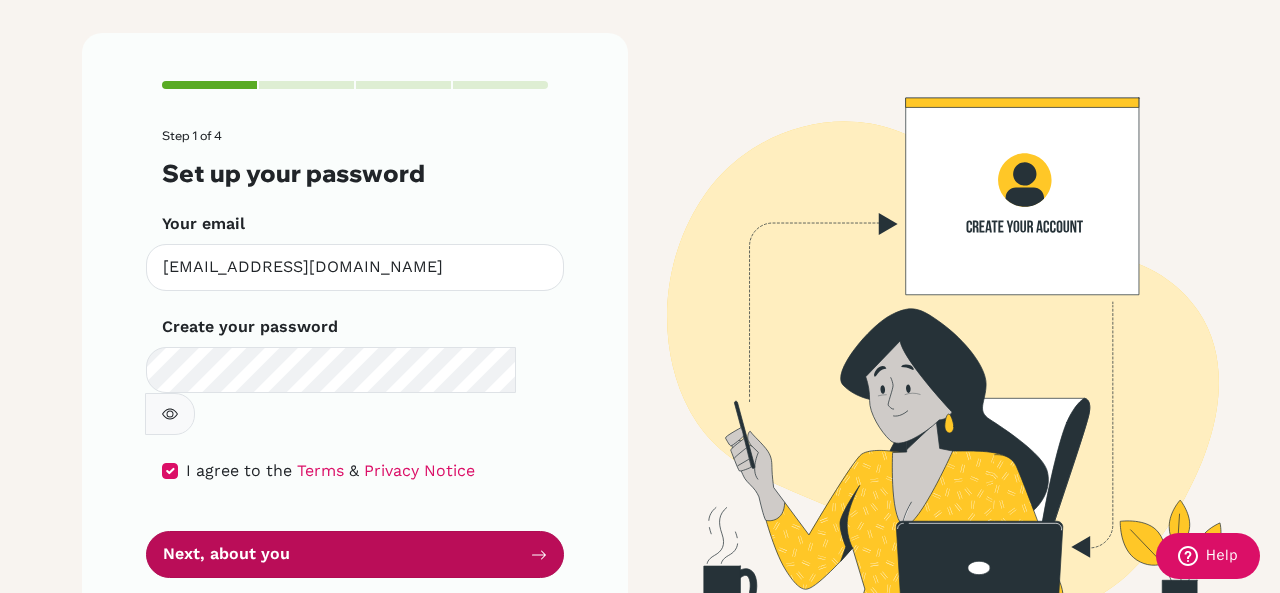 click on "Next, about you" at bounding box center (355, 554) 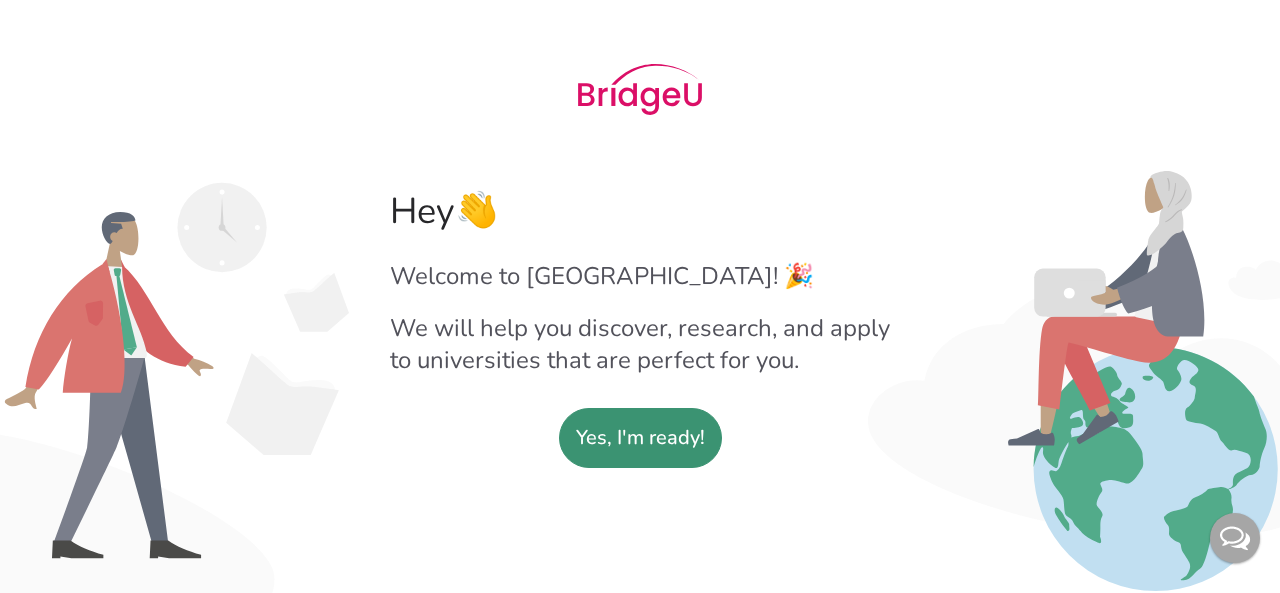 scroll, scrollTop: 0, scrollLeft: 0, axis: both 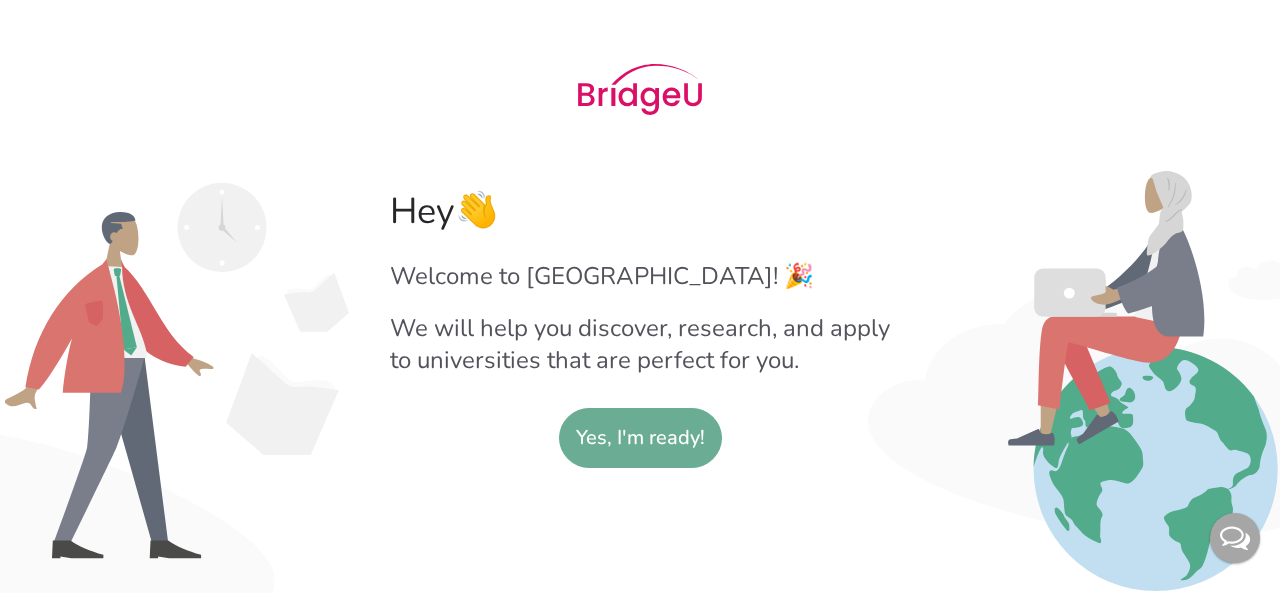 click on "Yes, I'm ready!" at bounding box center (640, 438) 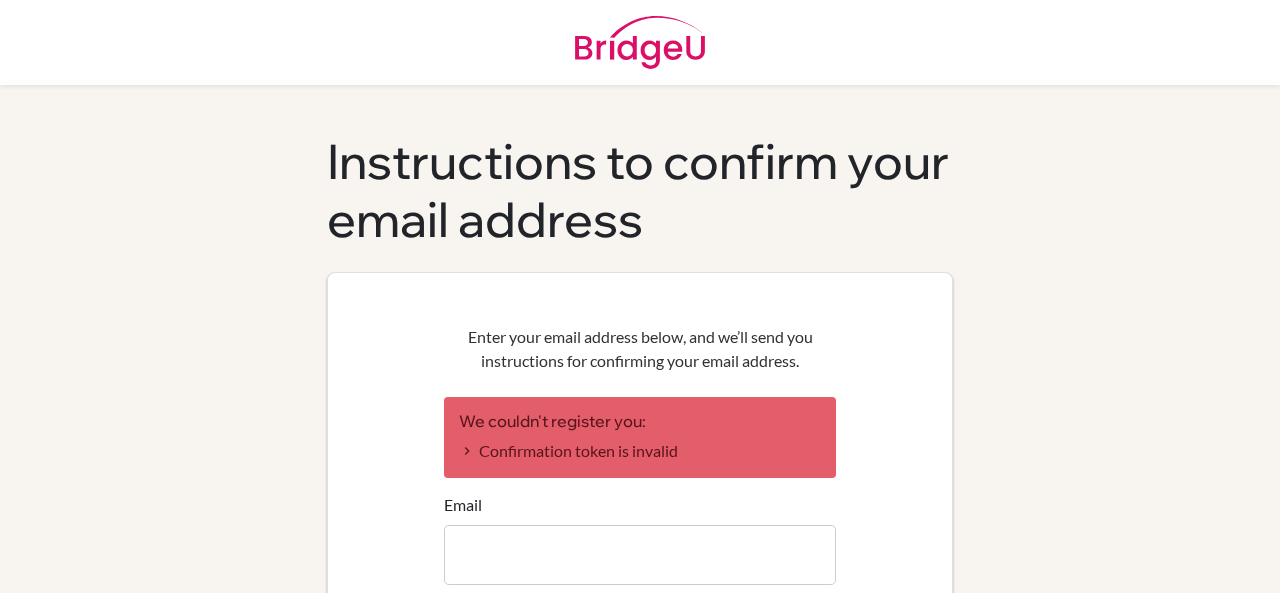 scroll, scrollTop: 0, scrollLeft: 0, axis: both 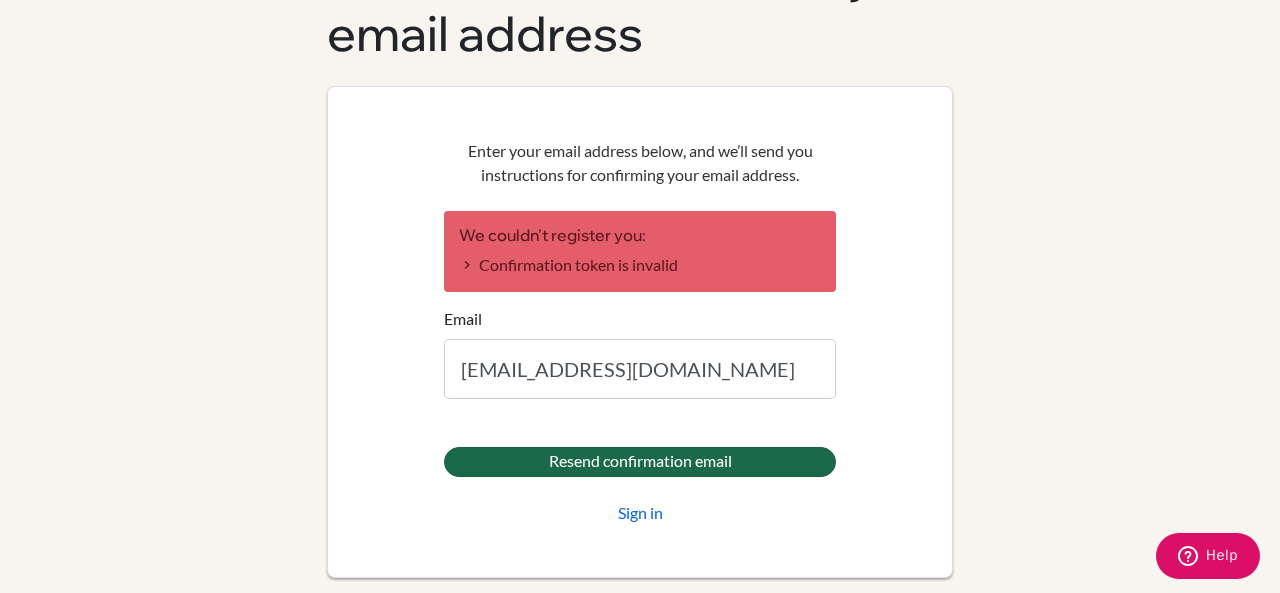 type on "saiahm77@gmail.com" 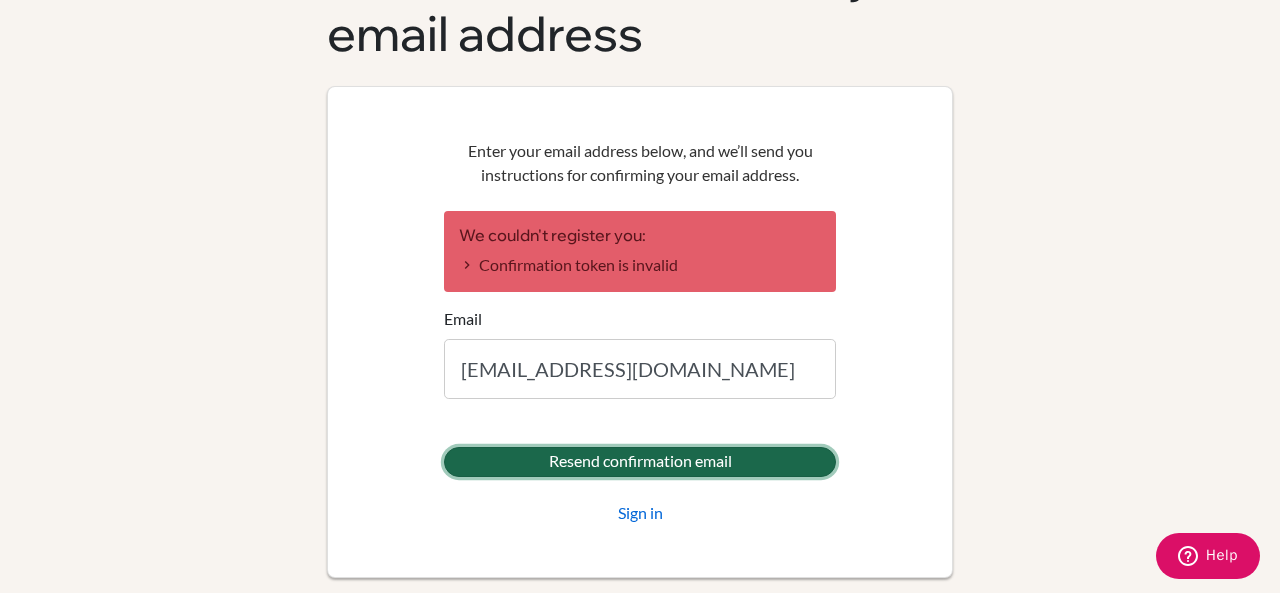 click on "Resend confirmation email" at bounding box center (640, 462) 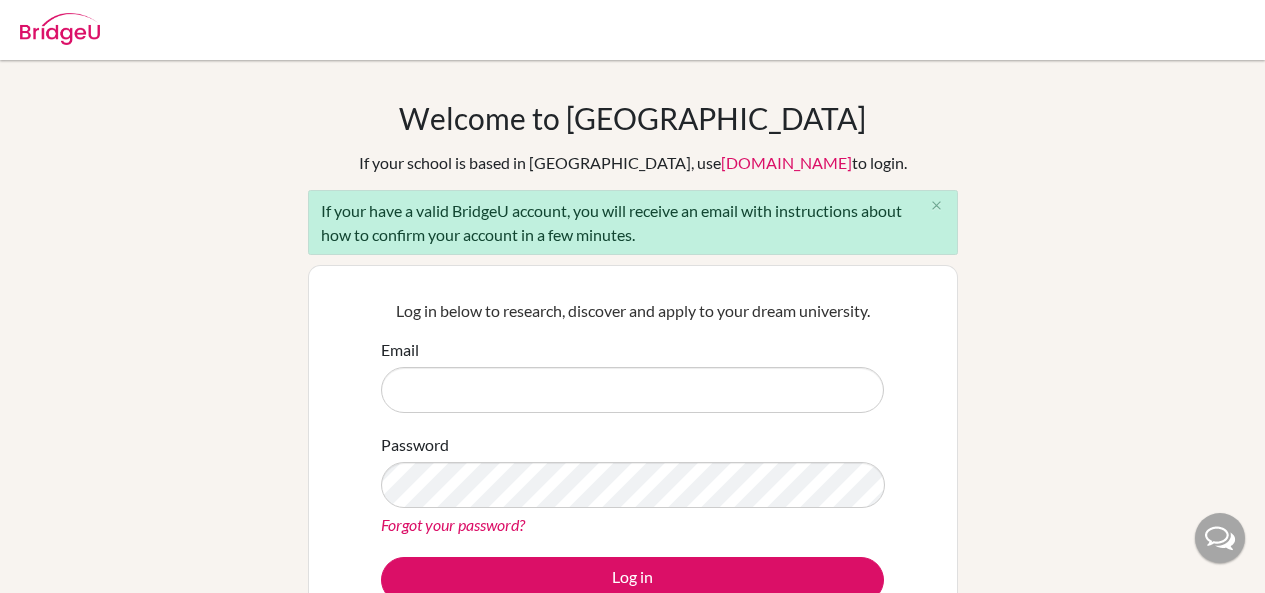 scroll, scrollTop: 0, scrollLeft: 0, axis: both 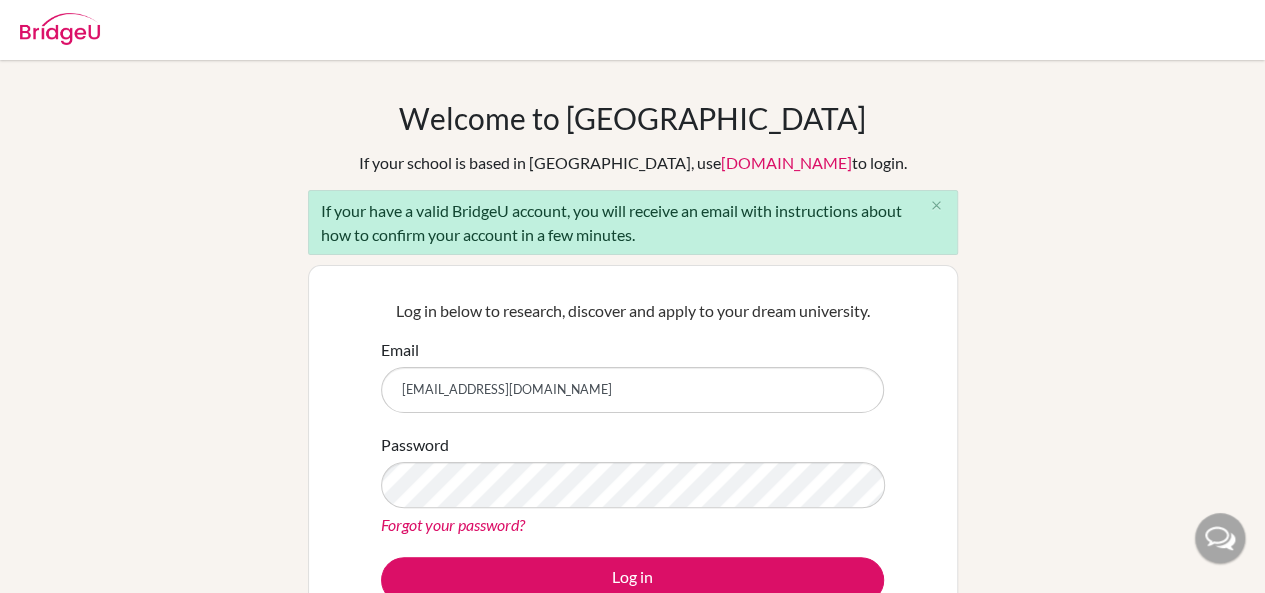 drag, startPoint x: 545, startPoint y: 380, endPoint x: 379, endPoint y: 380, distance: 166 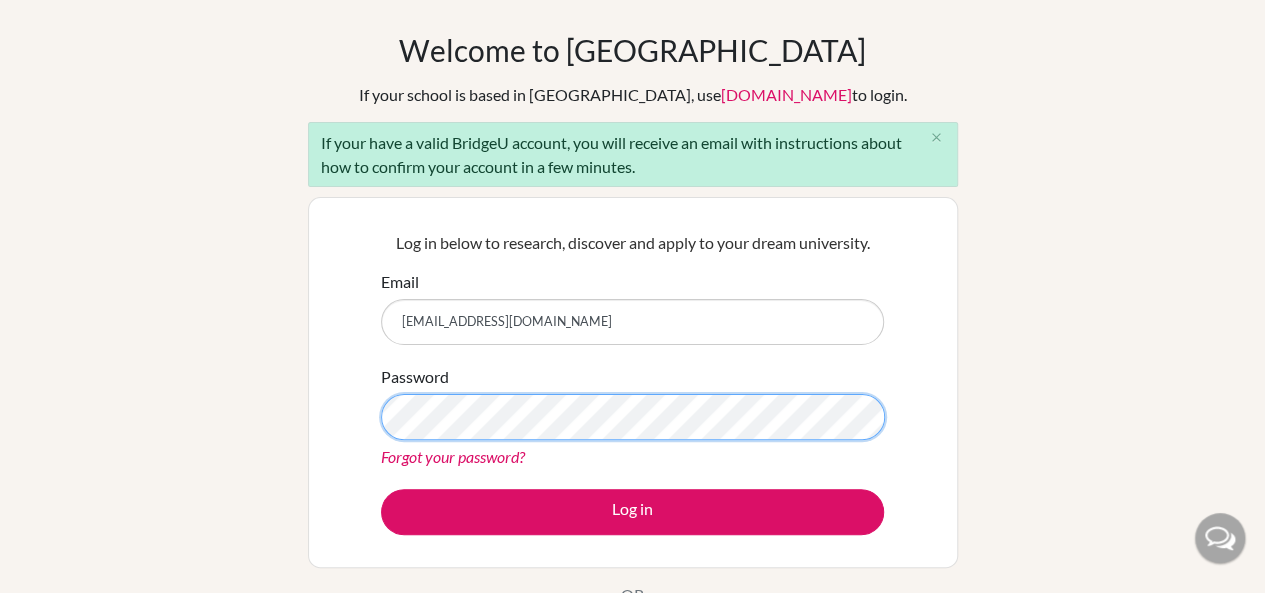 scroll, scrollTop: 100, scrollLeft: 0, axis: vertical 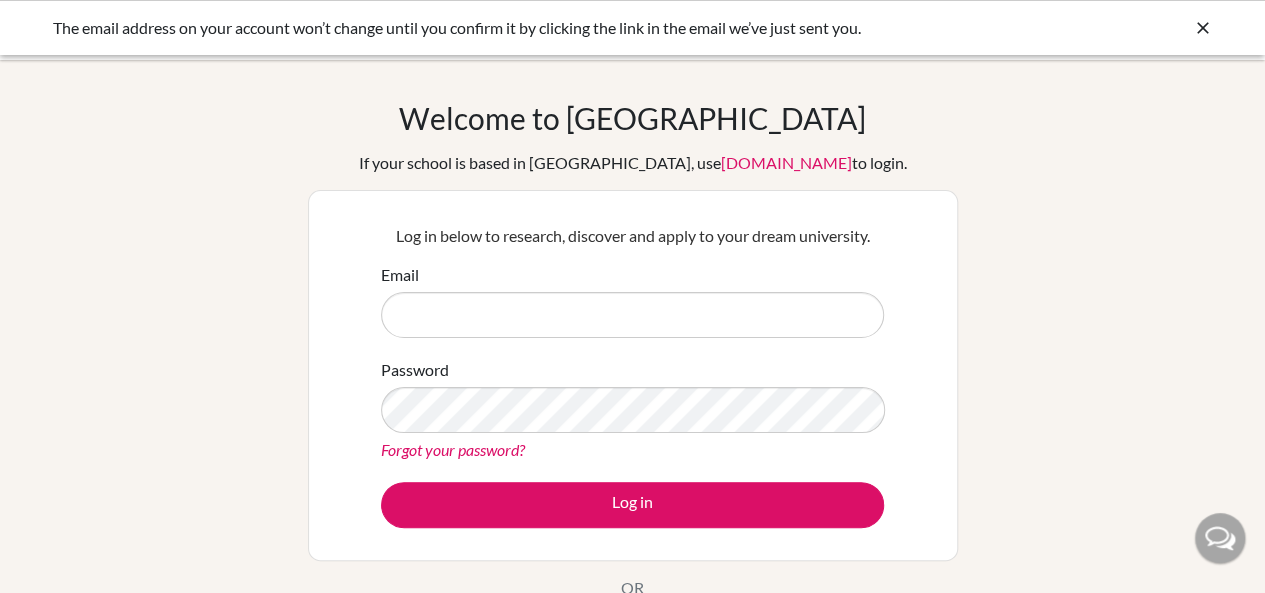 type on "[EMAIL_ADDRESS][DOMAIN_NAME]" 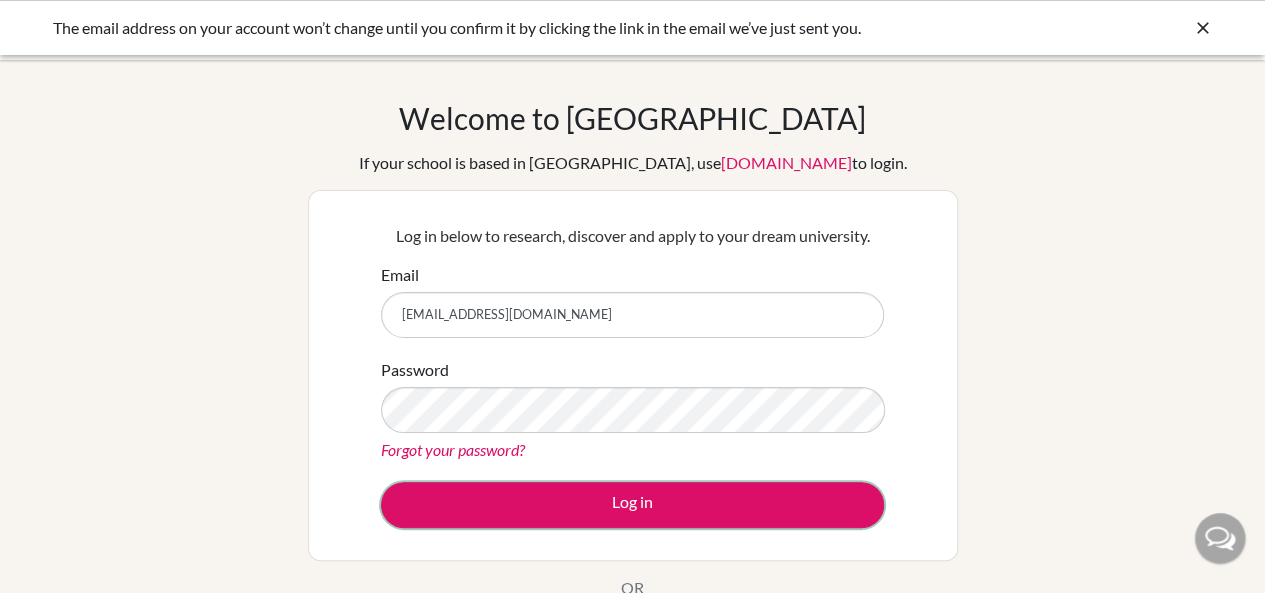 click on "Log in" at bounding box center [632, 505] 